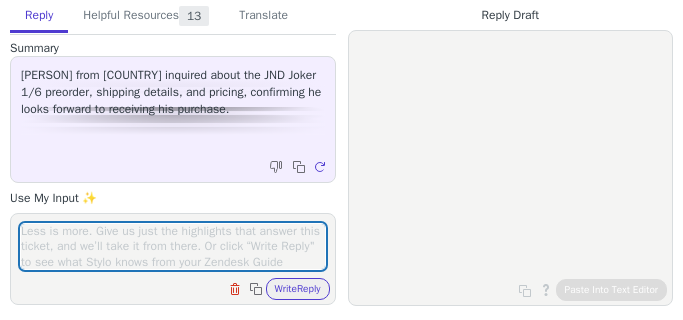 scroll, scrollTop: 0, scrollLeft: 0, axis: both 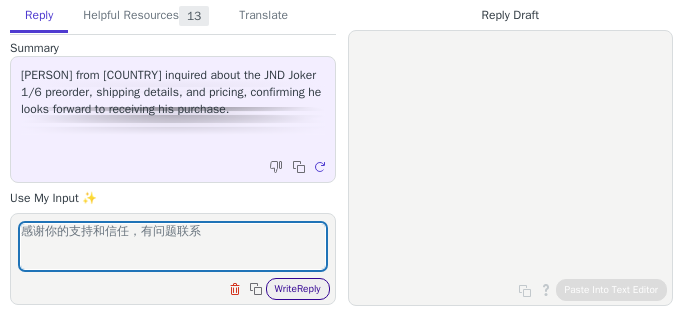 type on "感谢你的支持和信任，有问题联系" 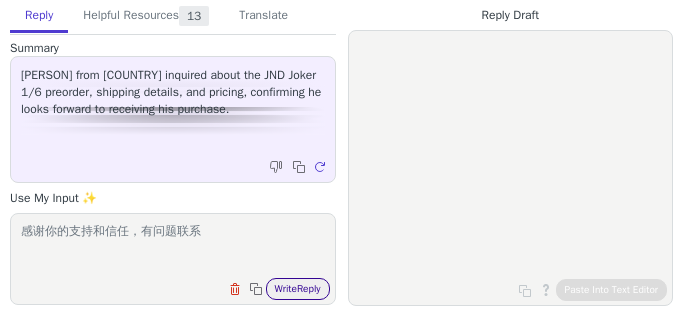 click on "Write  Reply" at bounding box center (298, 289) 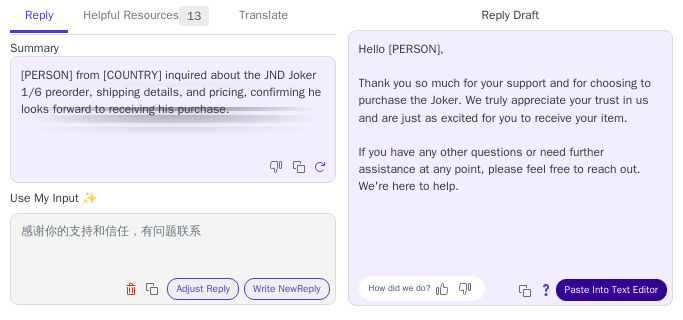 click on "Paste Into Text Editor" at bounding box center [611, 290] 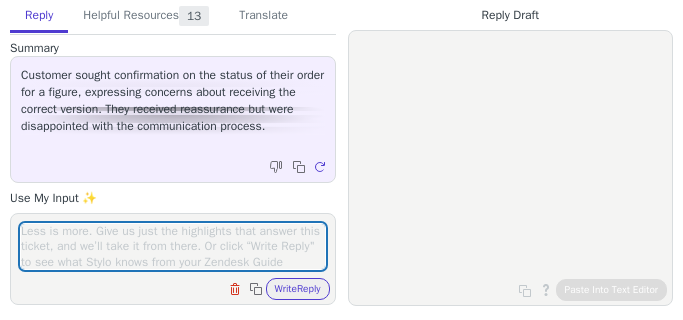scroll, scrollTop: 0, scrollLeft: 0, axis: both 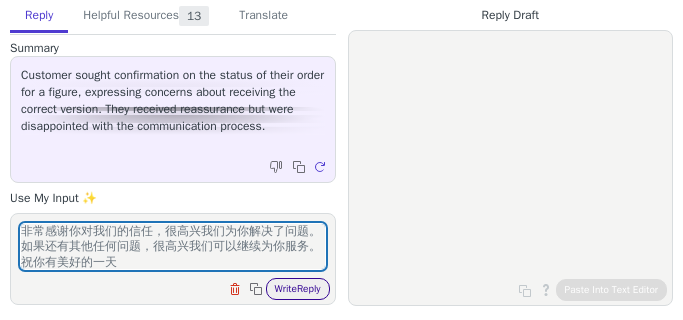 type on "非常感谢你对我们的信任，很高兴我们为你解决了问题。如果还有其他任何问题，很高兴我们可以继续为你服务。祝你有美好的一天" 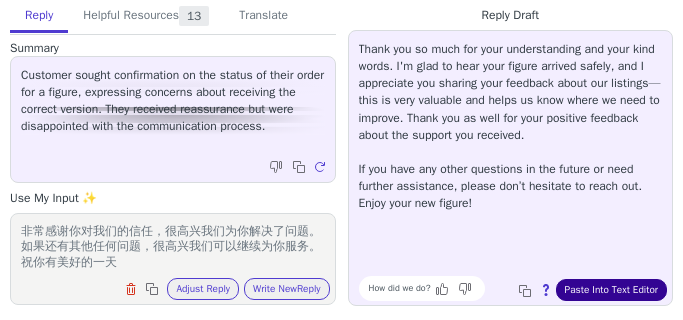 click on "Paste Into Text Editor" at bounding box center (611, 290) 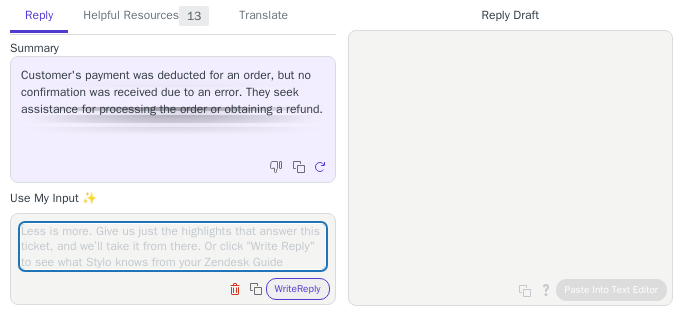 scroll, scrollTop: 0, scrollLeft: 0, axis: both 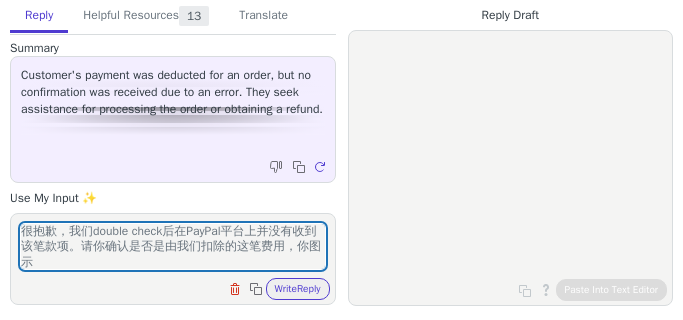 click on "很抱歉，我们double check后在PayPal平台上并没有收到该笔款项。请你确认是否是由我们扣除的这笔费用，你图示" at bounding box center [173, 246] 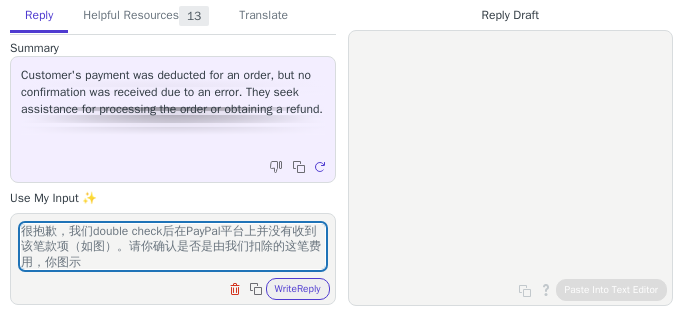 click on "很抱歉，我们double check后在PayPal平台上并没有收到该笔款项（如图）。请你确认是否是由我们扣除的这笔费用，你图示" at bounding box center (173, 246) 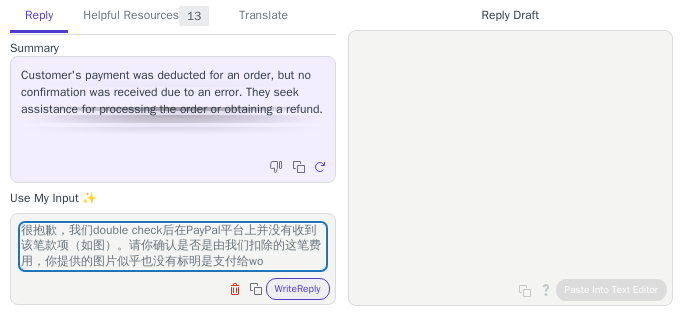 scroll, scrollTop: 16, scrollLeft: 0, axis: vertical 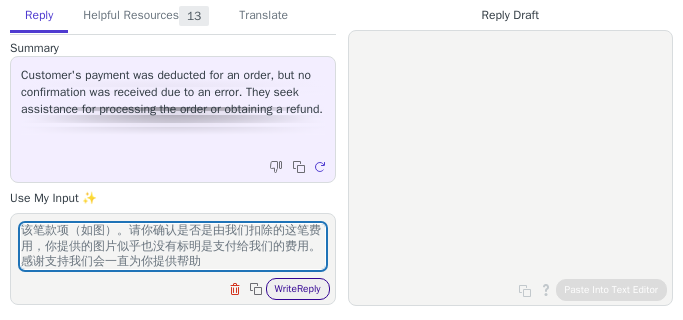 type on "很抱歉，我们double check后在PayPal平台上并没有收到该笔款项（如图）。请你确认是否是由我们扣除的这笔费用，你提供的图片似乎也没有标明是支付给我们的费用。感谢支持我们会一直为你提供帮助" 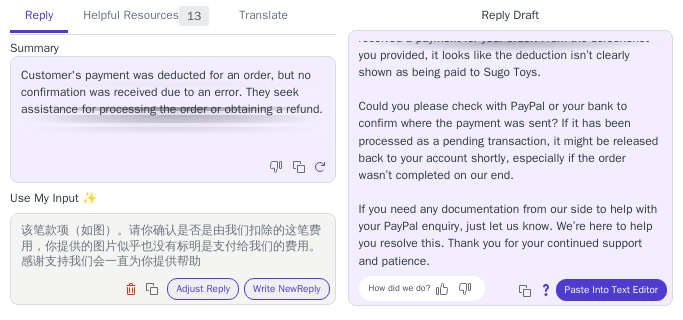 scroll, scrollTop: 130, scrollLeft: 0, axis: vertical 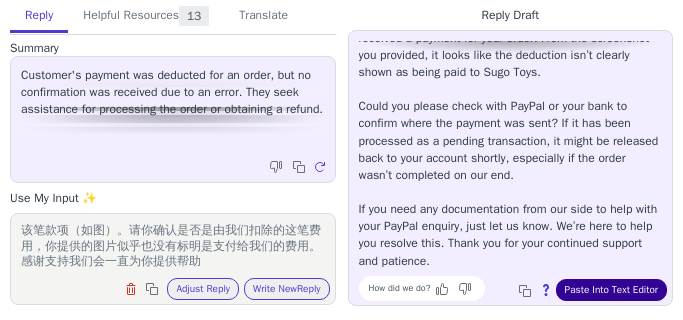 click on "Paste Into Text Editor" at bounding box center (611, 290) 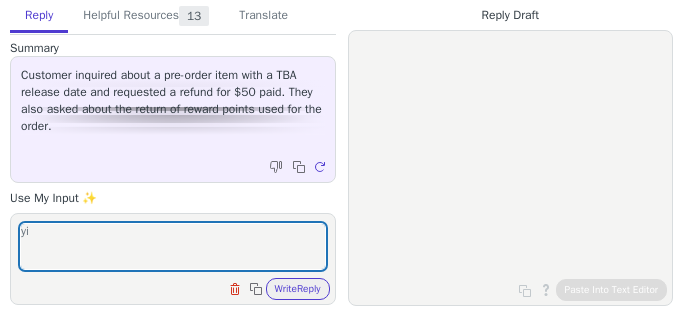 scroll, scrollTop: 0, scrollLeft: 0, axis: both 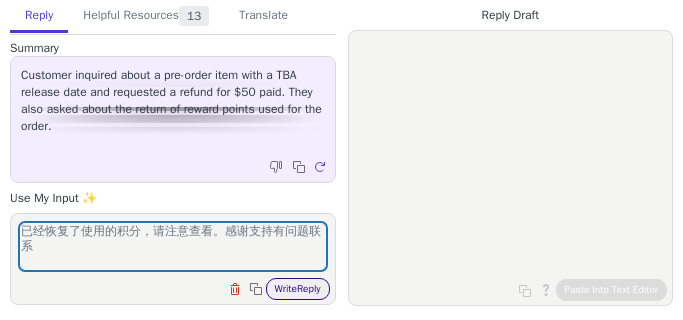 type on "已经恢复了使用的积分，请注意查看。感谢支持有问题联系" 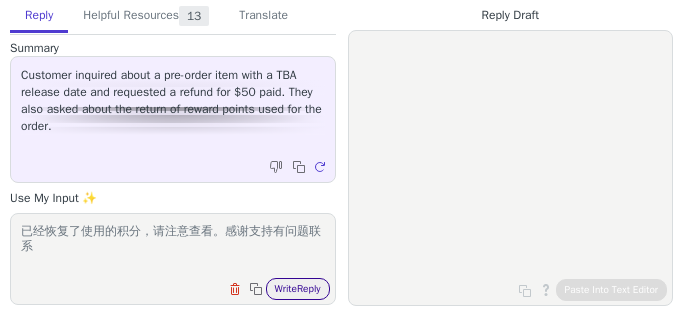 click on "Write  Reply" at bounding box center [298, 289] 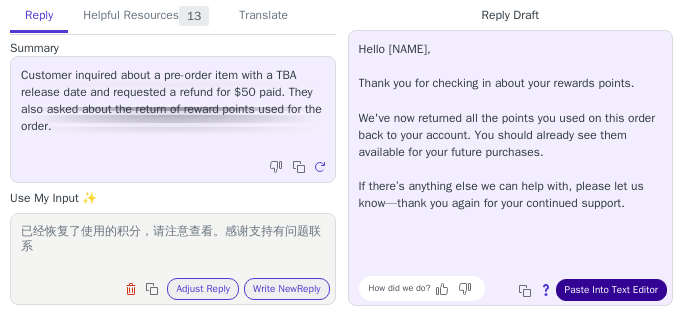 click on "Paste Into Text Editor" at bounding box center (611, 290) 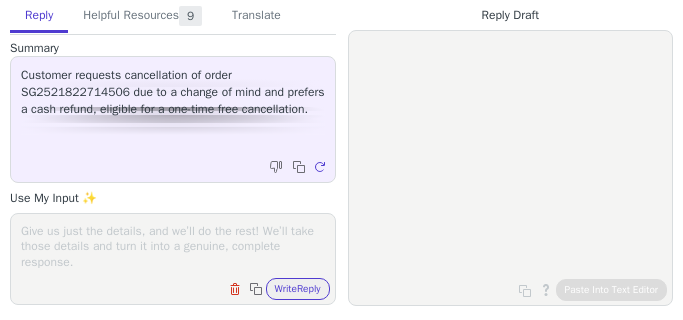 scroll, scrollTop: 0, scrollLeft: 0, axis: both 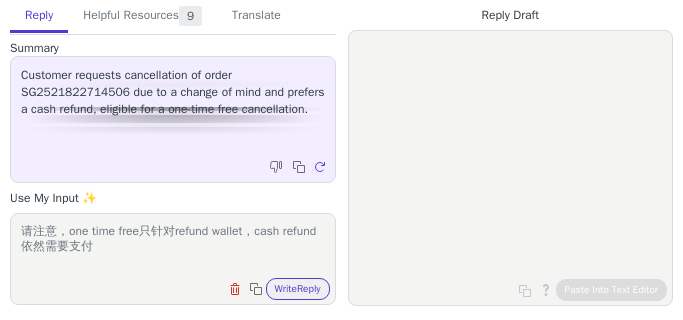 click on "请注意，one time free只针对refund wallet，cash refund依然需要支付" at bounding box center (173, 246) 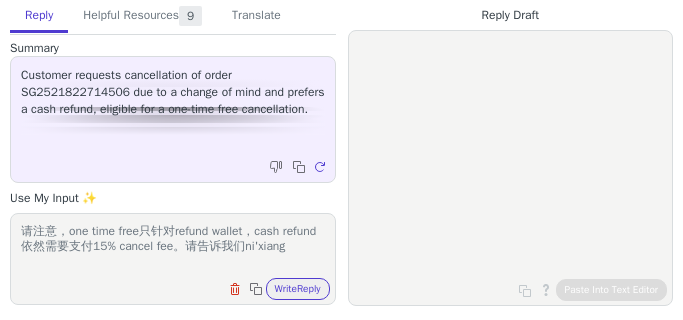 scroll, scrollTop: 0, scrollLeft: 0, axis: both 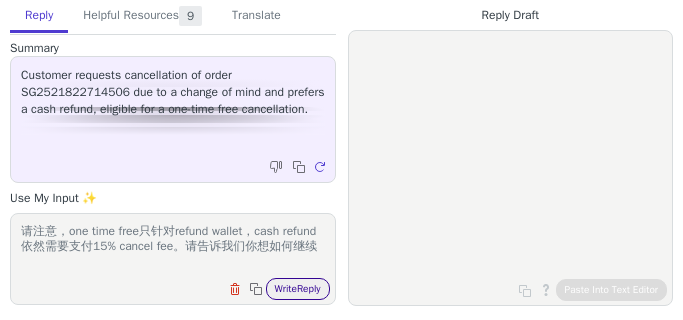 type on "请注意，one time free只针对refund wallet，cash refund依然需要支付15% cancel fee。请告诉我们你想如何继续" 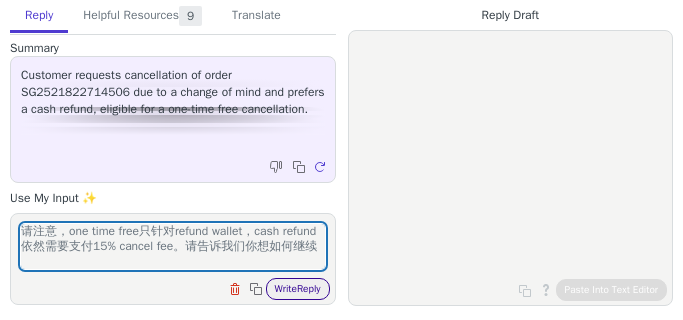 click on "Write  Reply" at bounding box center [298, 289] 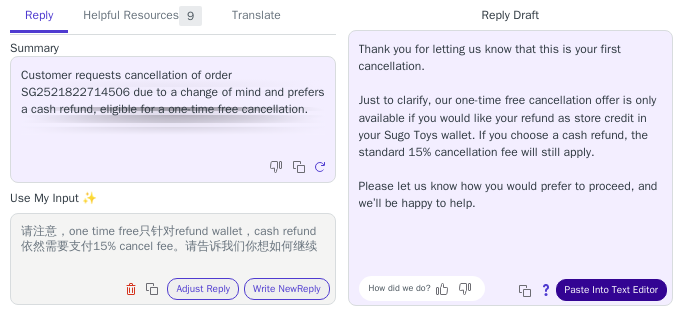click on "Paste Into Text Editor" at bounding box center [611, 290] 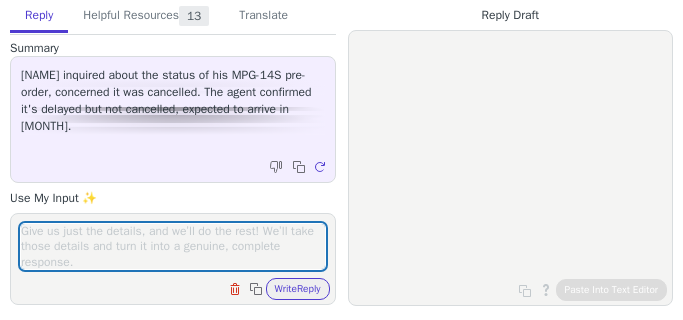 scroll, scrollTop: 0, scrollLeft: 0, axis: both 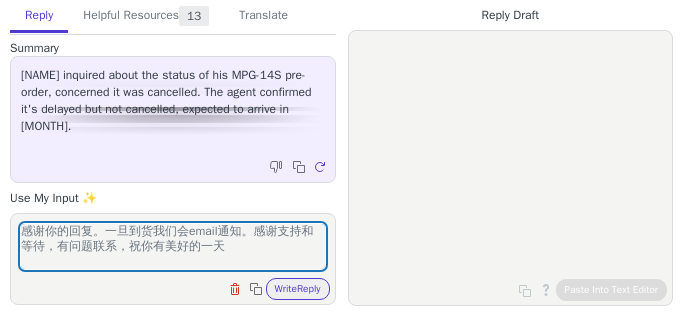 type on "感谢你的回复。一旦到货我们会email通知。感谢支持和等待，有问题联系，祝你有美好的一天" 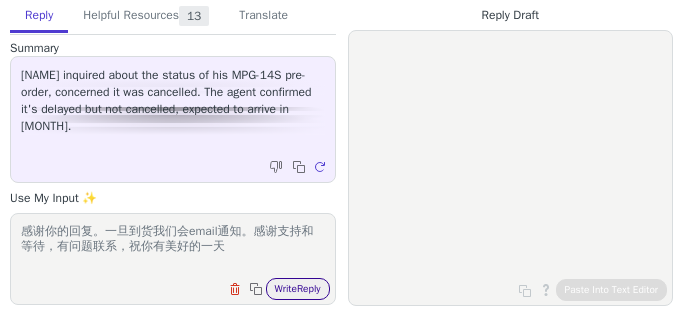 click on "Write  Reply" at bounding box center [298, 289] 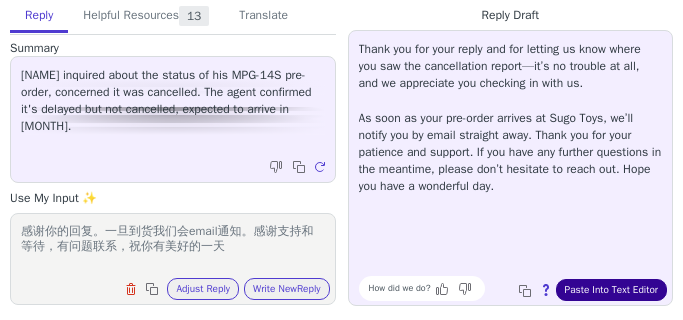 click on "Paste Into Text Editor" at bounding box center (611, 290) 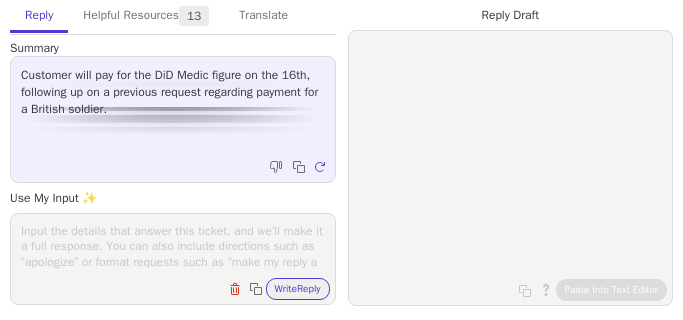 scroll, scrollTop: 0, scrollLeft: 0, axis: both 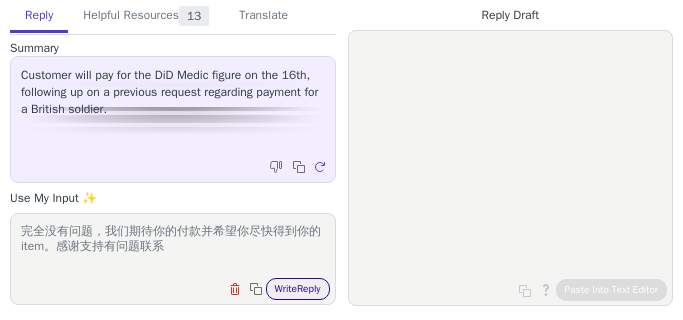 type on "完全没有问题，我们期待你的付款并希望你尽快得到你的item。感谢支持有问题联系" 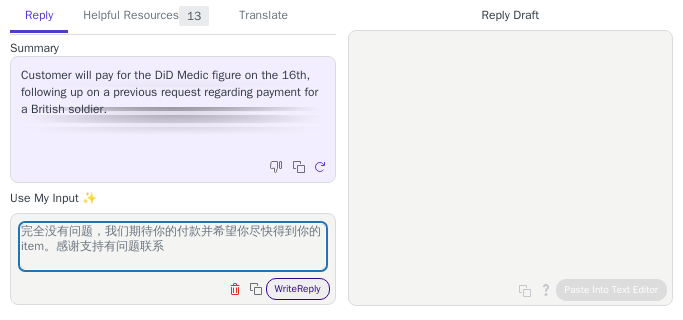 click on "Write  Reply" at bounding box center [298, 289] 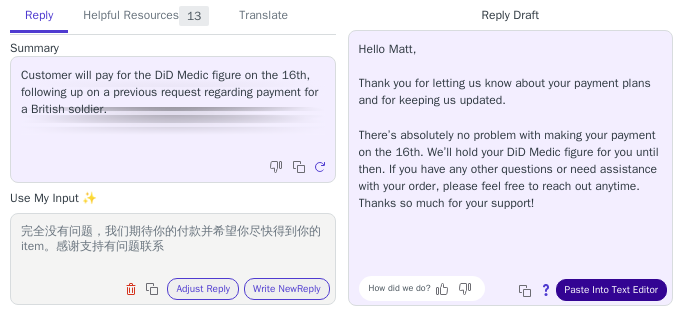 click on "Paste Into Text Editor" at bounding box center (611, 290) 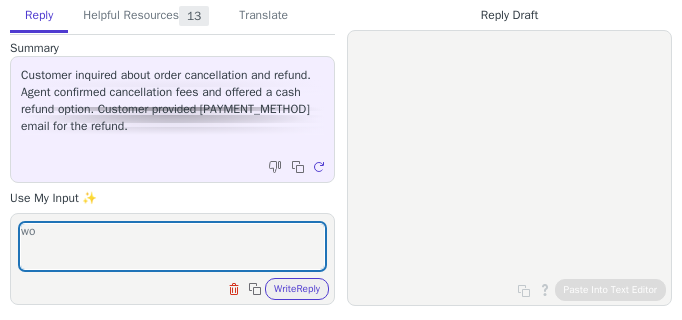 scroll, scrollTop: 0, scrollLeft: 0, axis: both 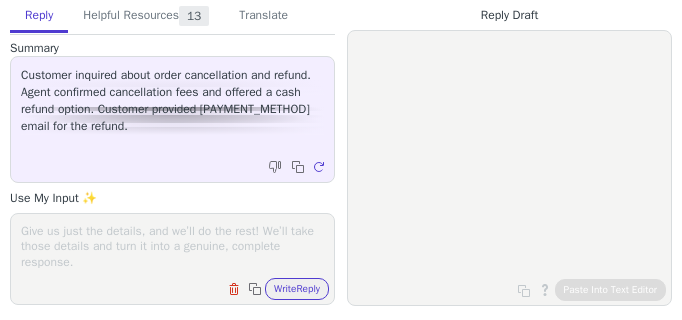 click at bounding box center (172, 246) 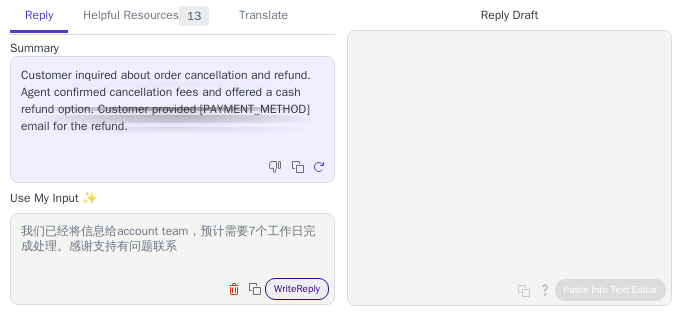 type on "我们已经将信息给account team，预计需要7个工作日完成处理。感谢支持有问题联系" 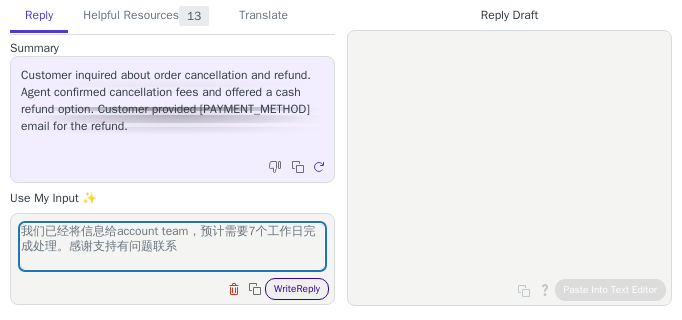 click on "Write  Reply" at bounding box center [297, 289] 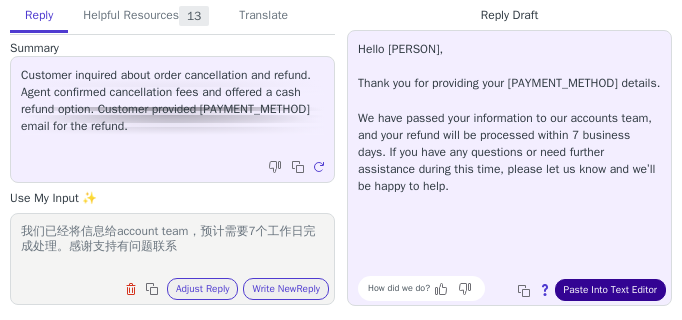click on "Paste Into Text Editor" at bounding box center (610, 290) 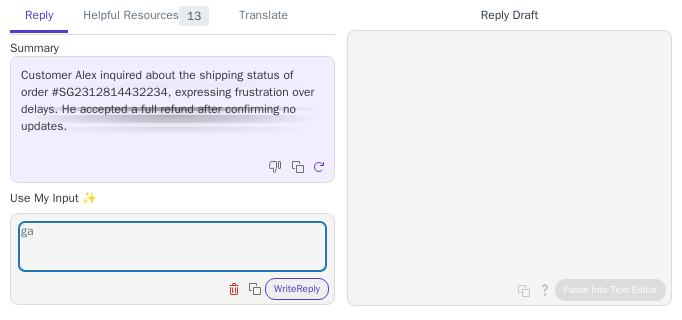 scroll, scrollTop: 0, scrollLeft: 0, axis: both 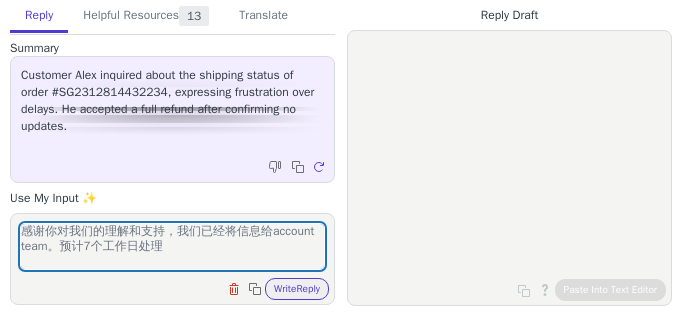 click on "感谢你对我们的理解和支持，我们已经将信息给account  team。预计7个工作日处理" at bounding box center (172, 246) 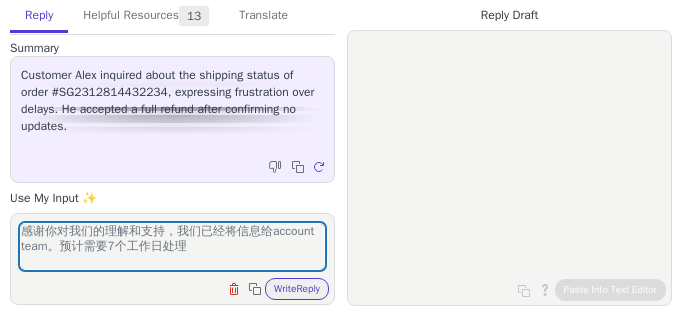 click on "感谢你对我们的理解和支持，我们已经将信息给account  team。预计需要7个工作日处理" at bounding box center (172, 246) 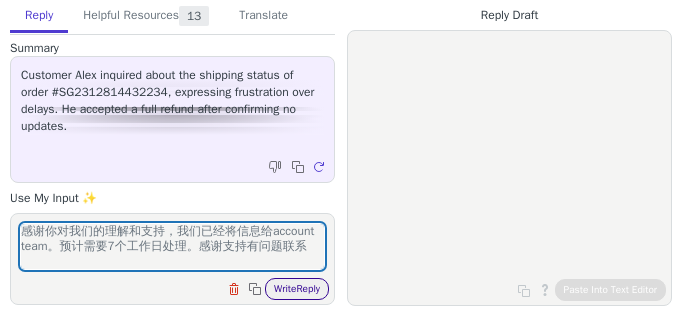 type on "感谢你对我们的理解和支持，我们已经将信息给account  team。预计需要7个工作日处理。感谢支持有问题联系" 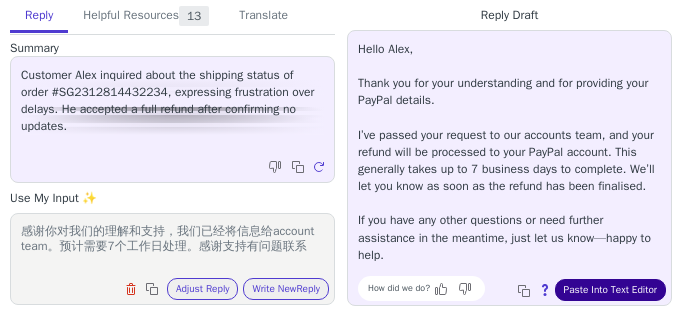 click on "Paste Into Text Editor" at bounding box center (610, 290) 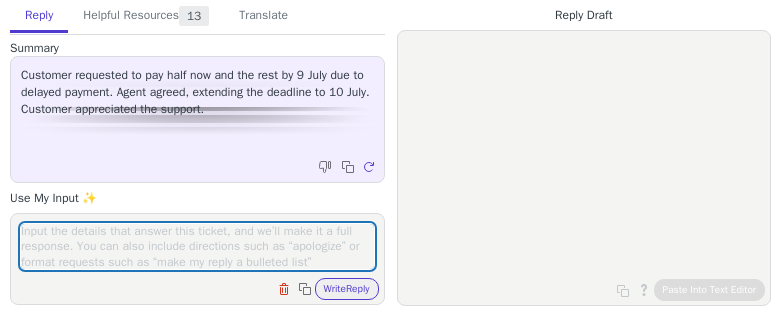 scroll, scrollTop: 0, scrollLeft: 0, axis: both 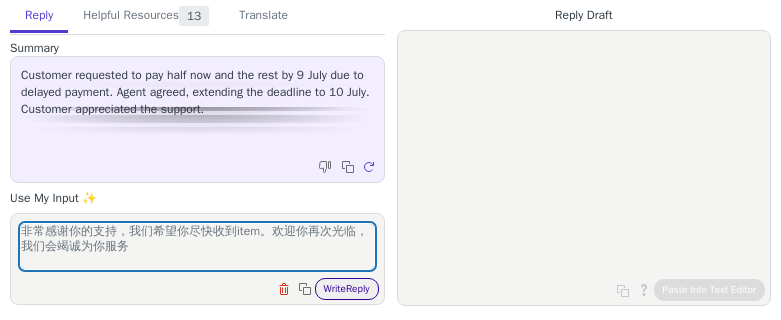 type on "非常感谢你的支持，我们希望你尽快收到item。欢迎你再次光临，我们会竭诚为你服务" 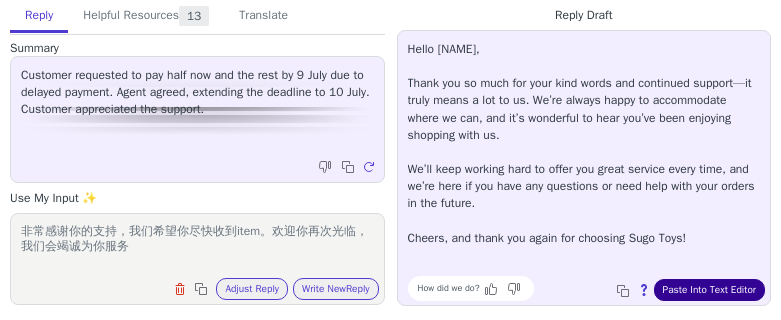 click on "Paste Into Text Editor" at bounding box center [709, 290] 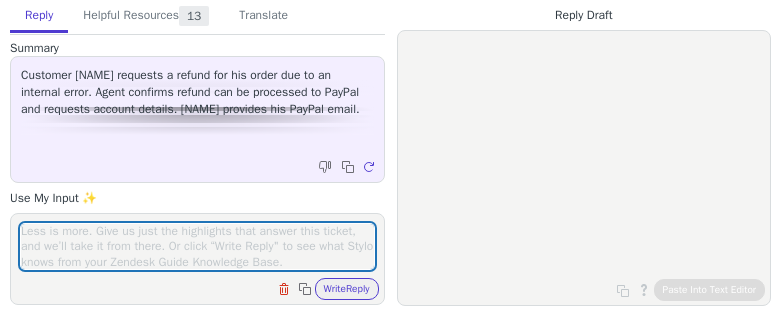 scroll, scrollTop: 0, scrollLeft: 0, axis: both 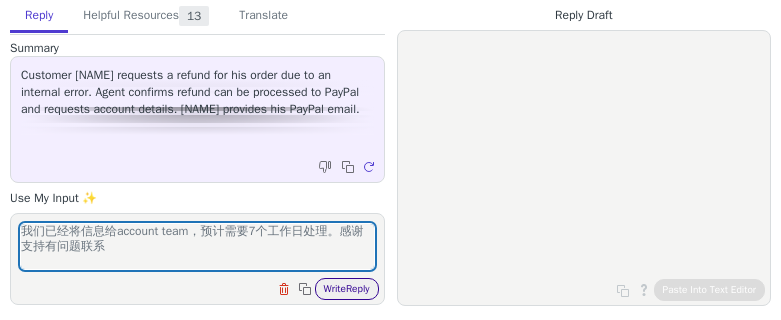 type on "我们已经将信息给account team，预计需要7个工作日处理。感谢支持有问题联系" 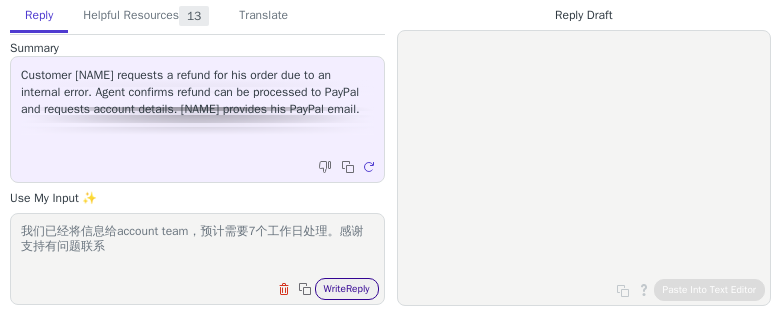 click on "Write  Reply" at bounding box center (347, 289) 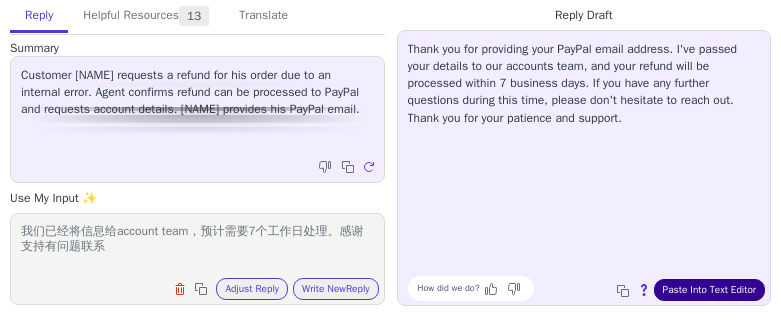click on "Paste Into Text Editor" at bounding box center [709, 290] 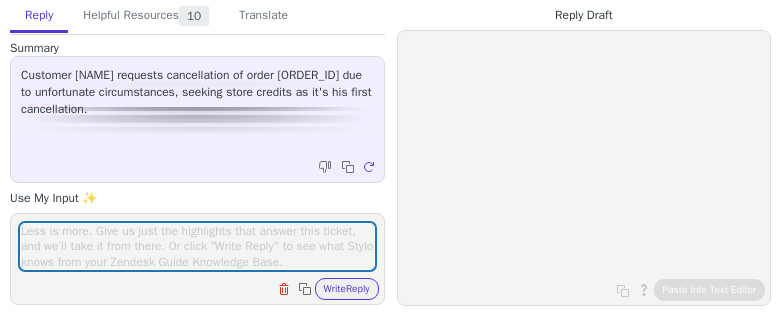 scroll, scrollTop: 0, scrollLeft: 0, axis: both 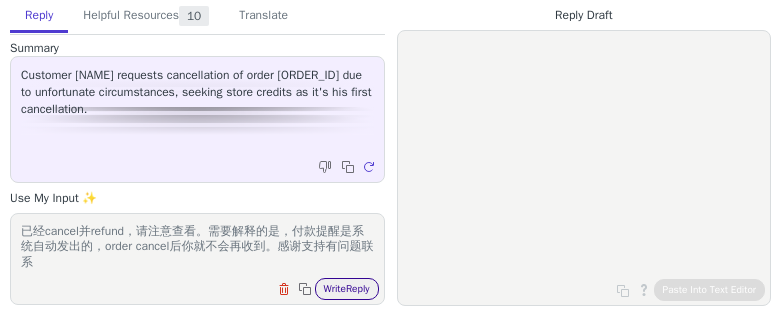 type on "已经cancel并refund，请注意查看。需要解释的是，付款提醒是系统自动发出的，order cancel后你就不会再收到。感谢支持有问题联系" 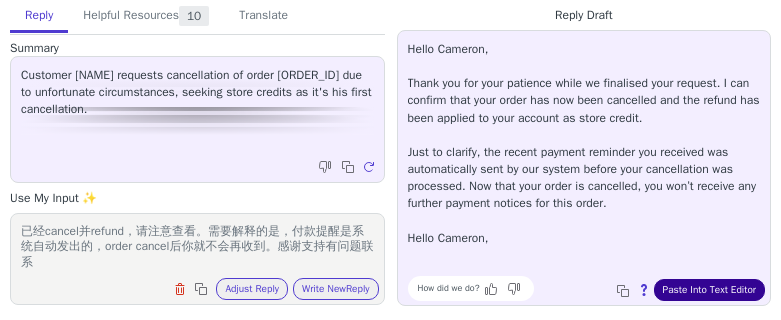 click on "Paste Into Text Editor" at bounding box center [709, 290] 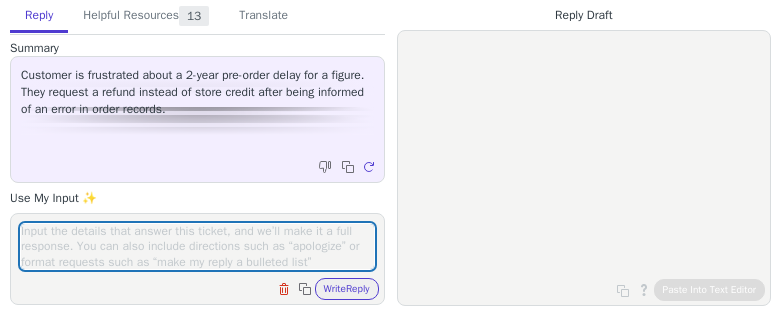 scroll, scrollTop: 0, scrollLeft: 0, axis: both 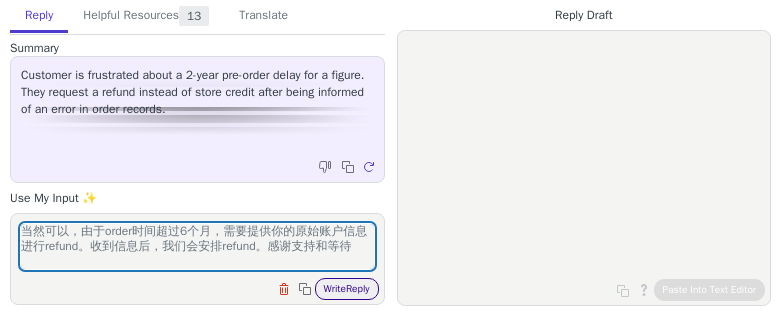 type on "当然可以，由于order时间超过6个月，需要提供你的原始账户信息进行refund。收到信息后，我们会安排refund。感谢支持和等待" 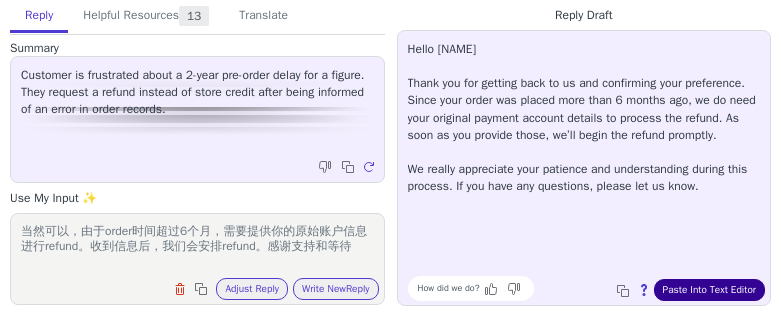 click on "Paste Into Text Editor" at bounding box center [709, 290] 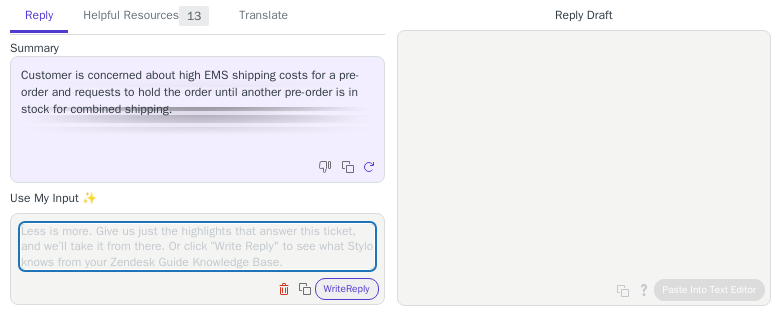 scroll, scrollTop: 0, scrollLeft: 0, axis: both 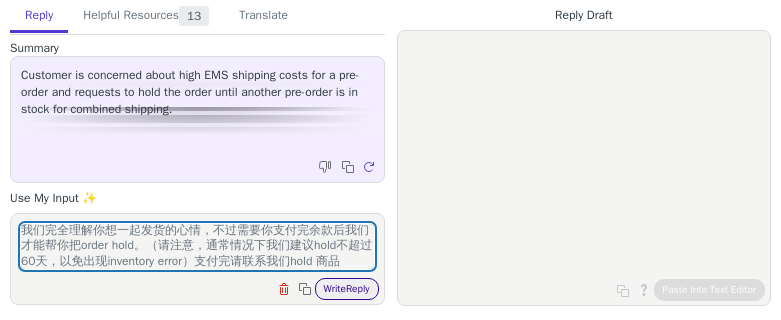 type on "我们完全理解你想一起发货的心情，不过需要你支付完余款后我们才能帮你把order hold。（请注意，通常情况下我们建议hold不超过60天，以免出现inventory error）支付完请联系我们hold 商品" 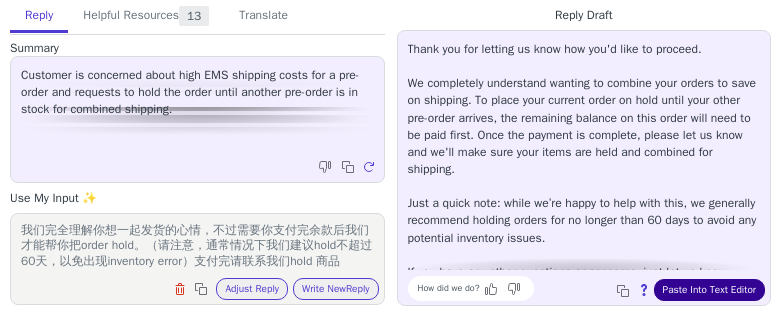 click on "Paste Into Text Editor" at bounding box center (709, 290) 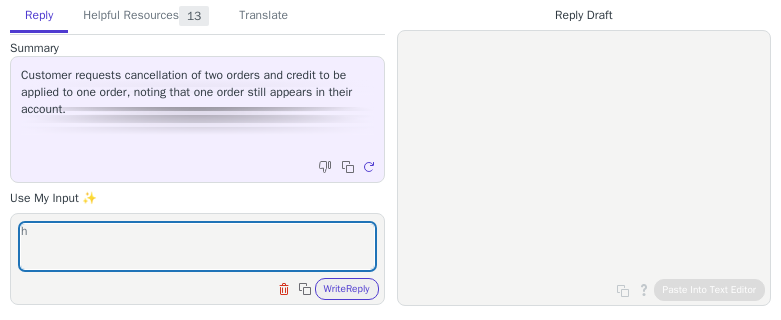 scroll, scrollTop: 0, scrollLeft: 0, axis: both 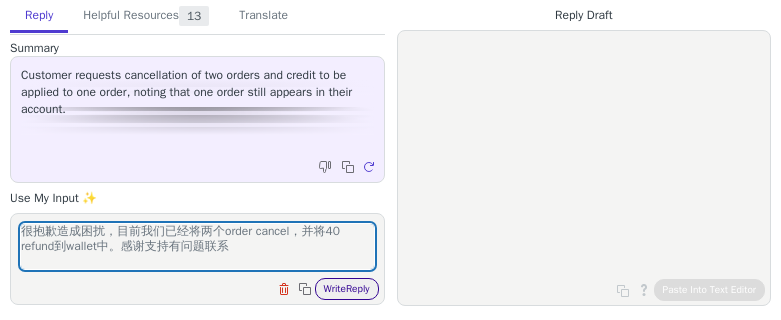type on "很抱歉造成困扰，目前我们已经将两个order cancel，并将40 refund到wallet中。感谢支持有问题联系" 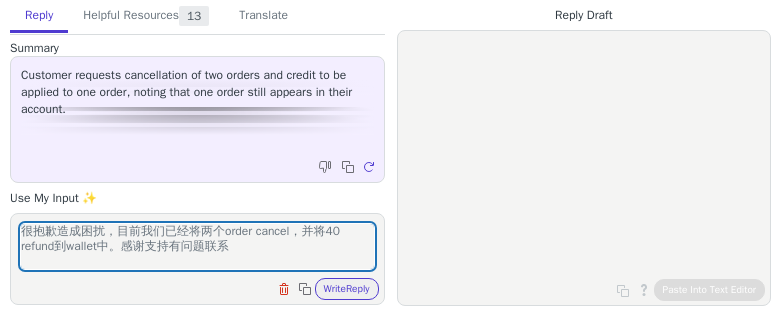 drag, startPoint x: 316, startPoint y: 279, endPoint x: 271, endPoint y: 278, distance: 45.01111 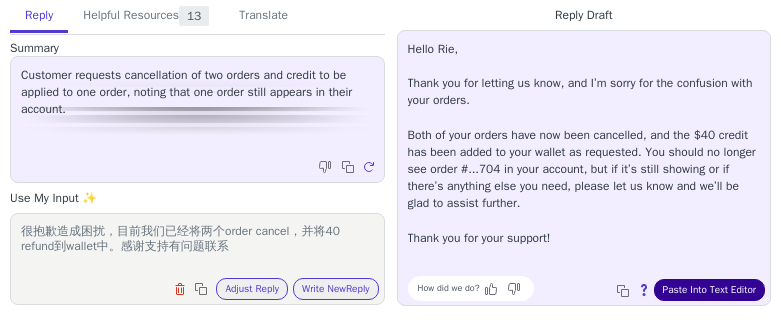 click on "Paste Into Text Editor" at bounding box center [709, 290] 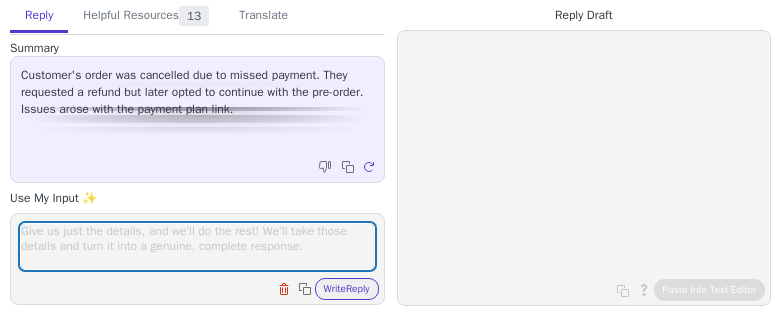 scroll, scrollTop: 0, scrollLeft: 0, axis: both 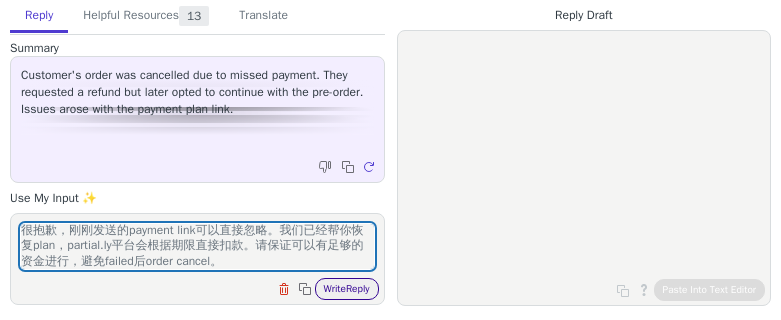 click on "Write  Reply" at bounding box center (347, 289) 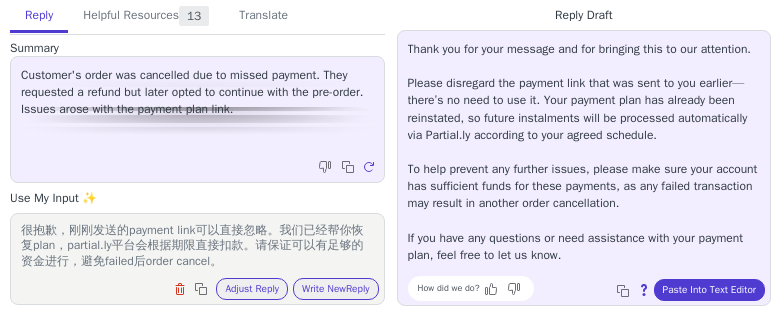 scroll, scrollTop: 0, scrollLeft: 0, axis: both 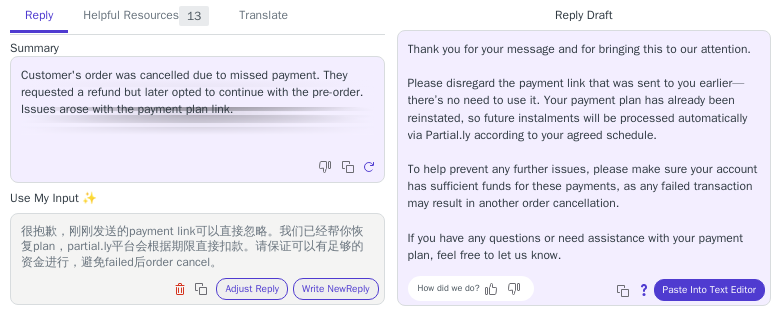 click on "很抱歉，刚刚发送的payment link可以直接忽略。我们已经帮你恢复plan，partial.ly平台会根据期限直接扣款。请保证可以有足够的资金进行，避免failed后order cancel。" at bounding box center (197, 246) 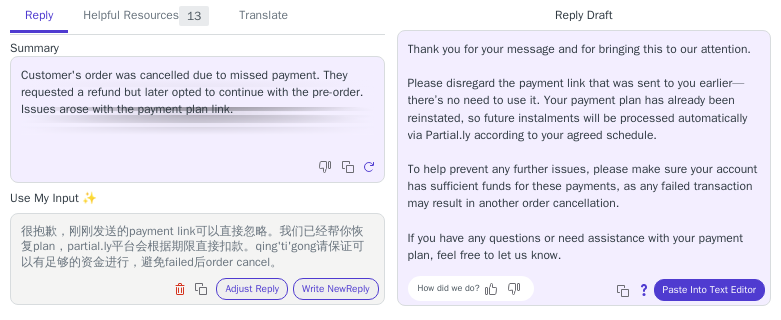 scroll, scrollTop: 1, scrollLeft: 0, axis: vertical 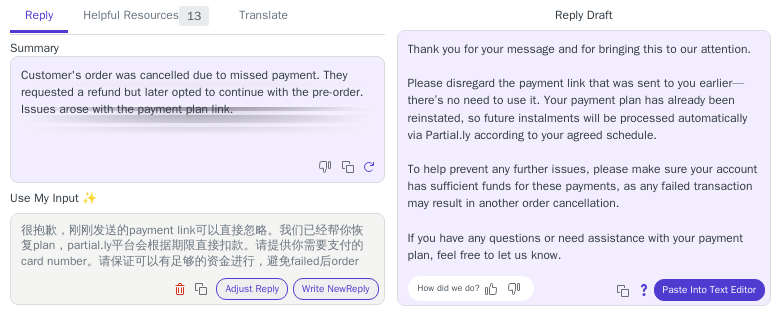 click on "很抱歉，刚刚发送的payment link可以直接忽略。我们已经帮你恢复plan，partial.ly平台会根据期限直接扣款。请提供你需要支付的card number。请保证可以有足够的资金进行，避免failed后order cancel。" at bounding box center (197, 246) 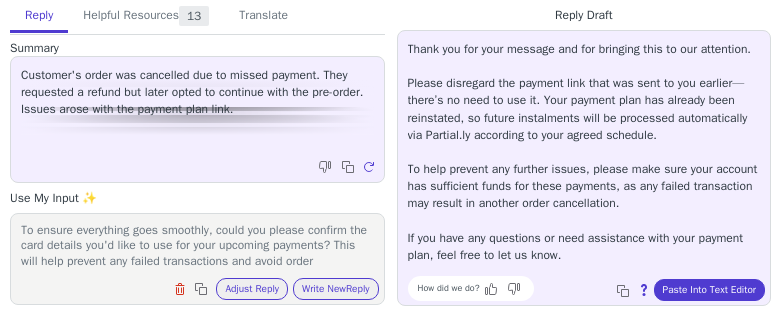 click on "很抱歉，刚刚发送的payment link可以直接忽略。我们已经帮你恢复plan，partial.ly平台会根据期限直接扣款。请提供你需要支付的card number。请注意确保可以有足够的资金进行，避免failed后order cancel。" at bounding box center [197, 246] 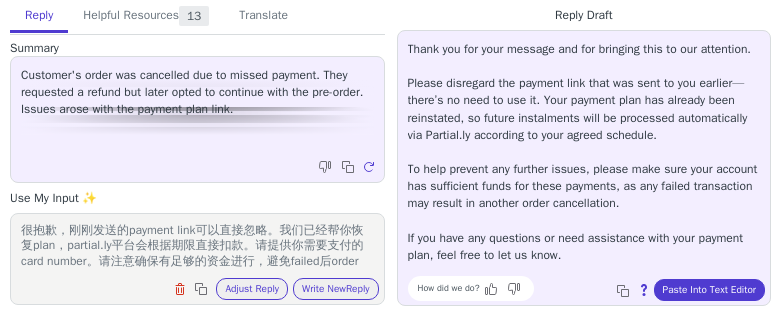 scroll, scrollTop: 16, scrollLeft: 0, axis: vertical 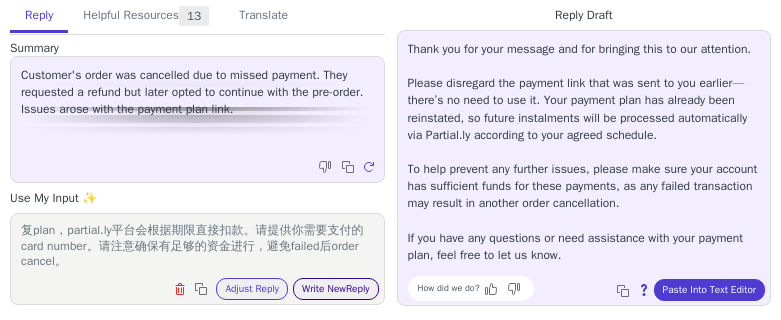type on "很抱歉，刚刚发送的payment link可以直接忽略。我们已经帮你恢复plan，partial.ly平台会根据期限直接扣款。请提供你需要支付的card number。请注意确保有足够的资金进行，避免failed后order cancel。" 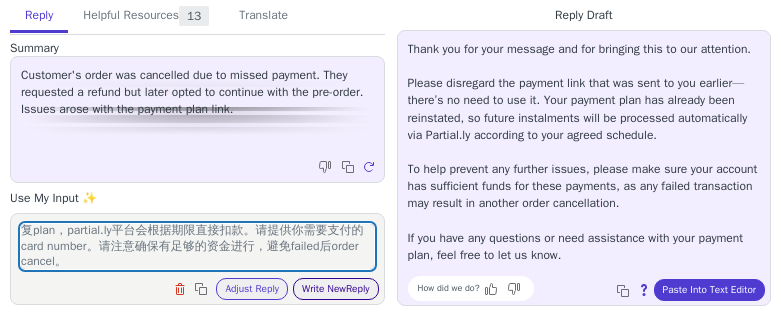 click on "Write New  Reply" at bounding box center [336, 289] 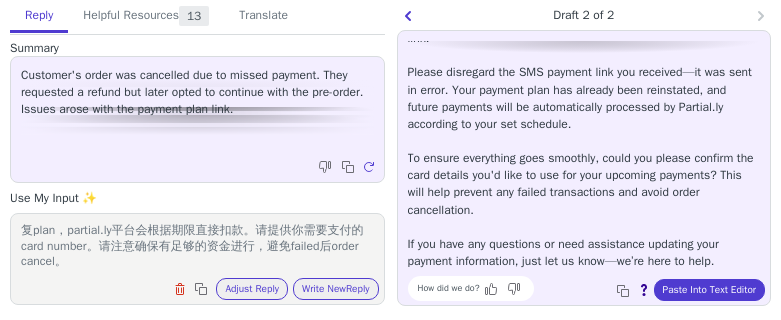 scroll, scrollTop: 45, scrollLeft: 0, axis: vertical 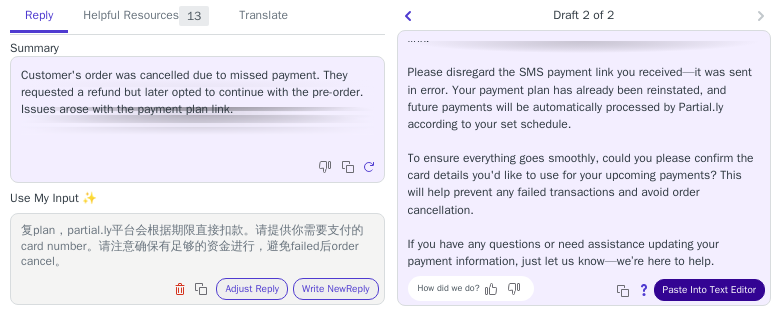 click on "Paste Into Text Editor" at bounding box center [709, 290] 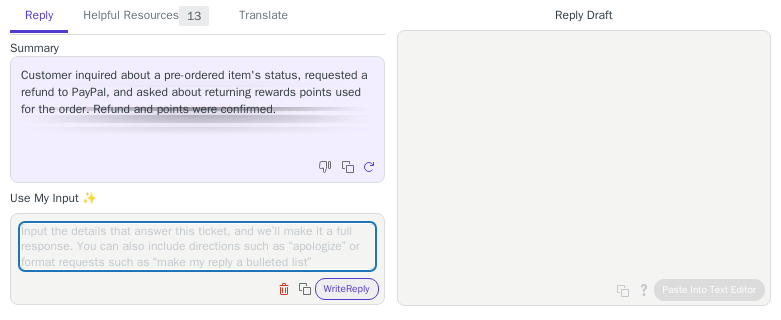 scroll, scrollTop: 0, scrollLeft: 0, axis: both 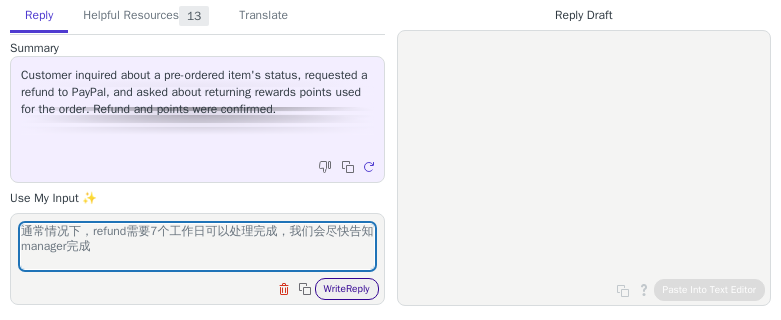 type on "通常情况下，refund需要7个工作日可以处理完成，我们会尽快告知manager完成" 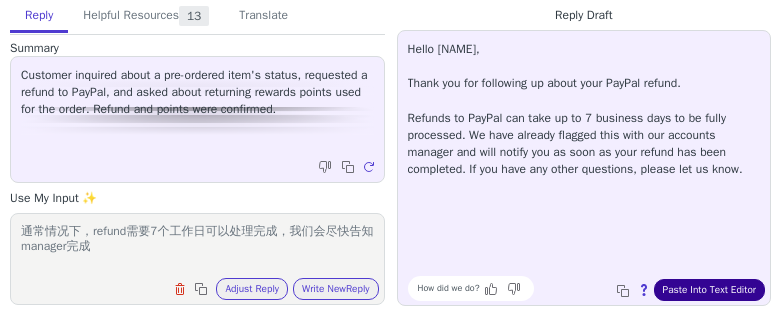 click on "Paste Into Text Editor" at bounding box center (709, 290) 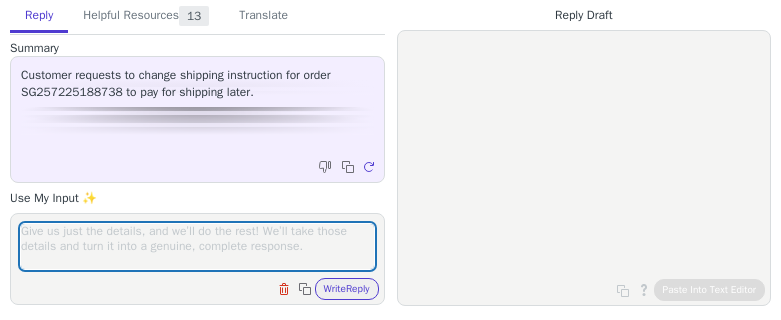 scroll, scrollTop: 0, scrollLeft: 0, axis: both 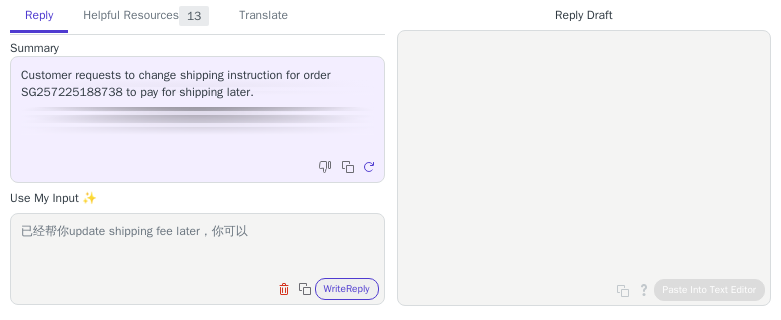 click on "已经帮你update shipping fee later，你可以" at bounding box center (197, 246) 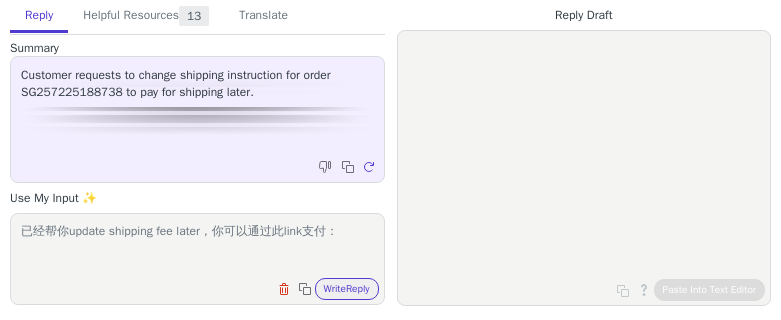 click on "已经帮你update shipping fee later，你可以通过此link支付：" at bounding box center (197, 246) 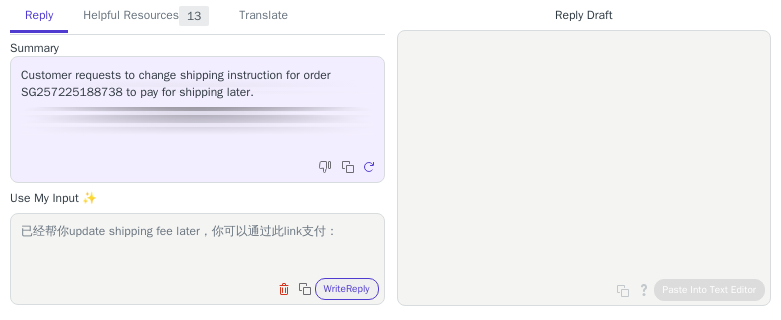 paste on "https://sugotoys.com.au/checkout/order-pay/882937/?pay_for_order=true&key=wc_order_O6RuJvclOLnxY" 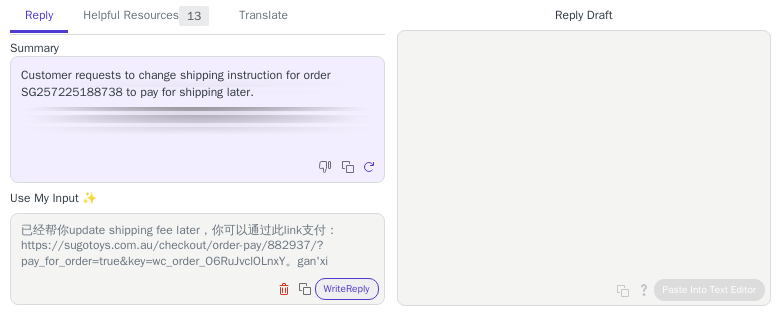 scroll, scrollTop: 16, scrollLeft: 0, axis: vertical 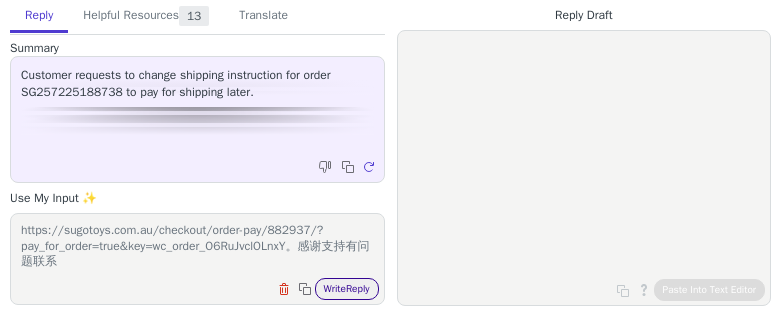 type on "已经帮你update shipping fee later，你可以通过此link支付：https://sugotoys.com.au/checkout/order-pay/882937/?pay_for_order=true&key=wc_order_O6RuJvclOLnxY。感谢支持有问题联系" 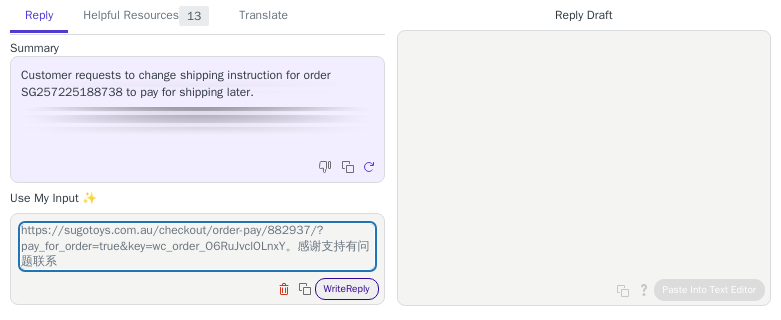 click on "Write  Reply" at bounding box center (347, 289) 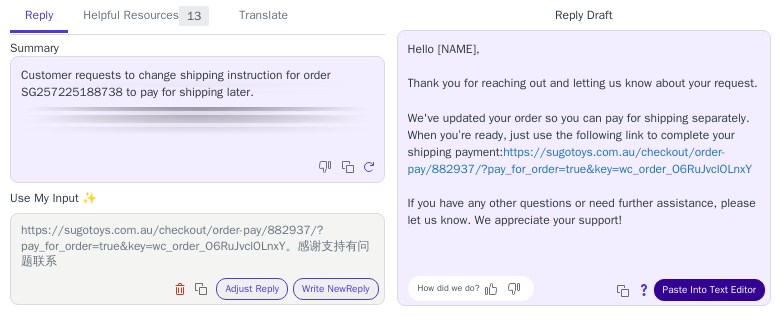 click on "Paste Into Text Editor" at bounding box center [709, 290] 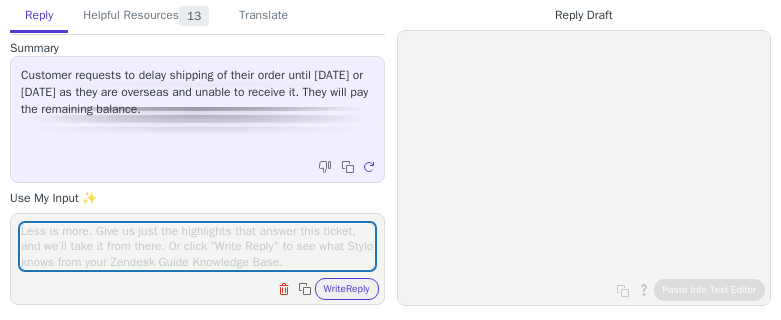 scroll, scrollTop: 0, scrollLeft: 0, axis: both 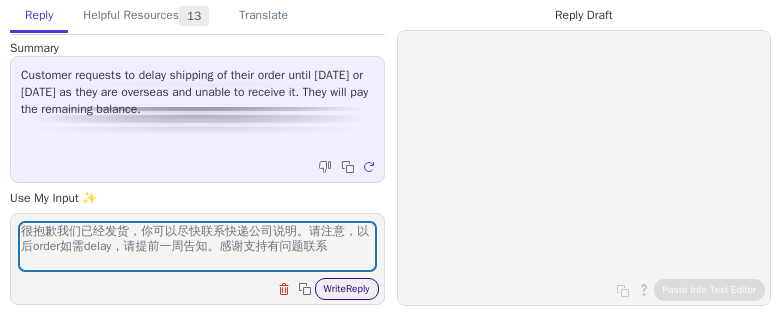 click on "Write  Reply" at bounding box center [347, 289] 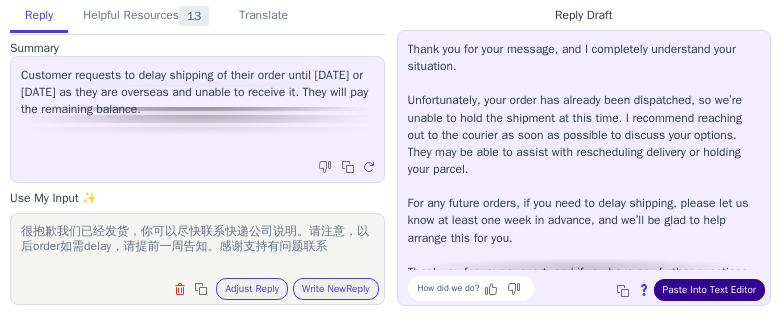 click on "Paste Into Text Editor" at bounding box center [709, 290] 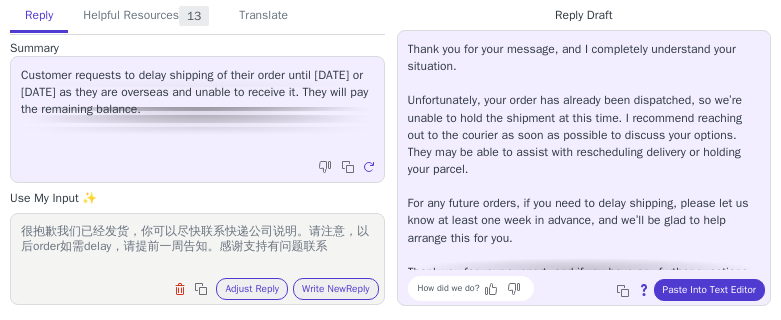 click on "很抱歉我们已经发货，你可以尽快联系快递公司说明。请注意，以后order如需delay，请提前一周告知。感谢支持有问题联系" at bounding box center (197, 246) 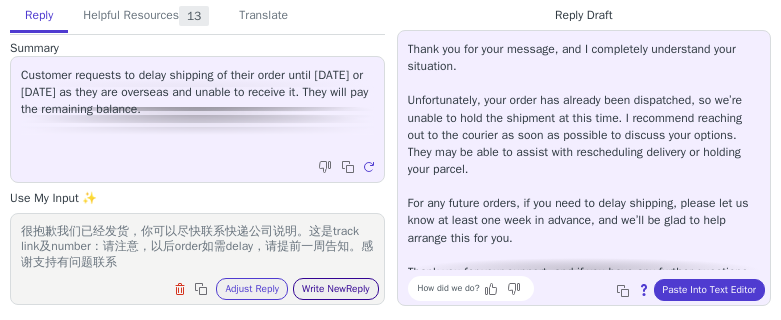 type on "很抱歉我们已经发货，你可以尽快联系快递公司说明。这是track link及number：请注意，以后order如需delay，请提前一周告知。感谢支持有问题联系" 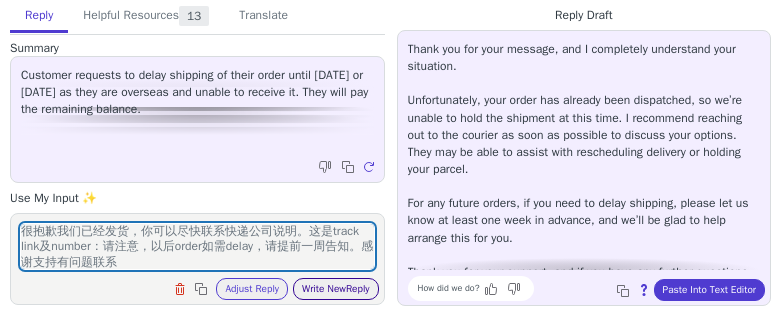 click on "Write New  Reply" at bounding box center (336, 289) 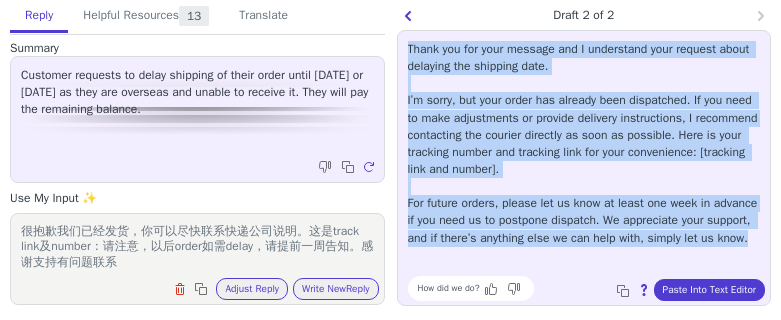 drag, startPoint x: 408, startPoint y: 49, endPoint x: 673, endPoint y: 258, distance: 337.49963 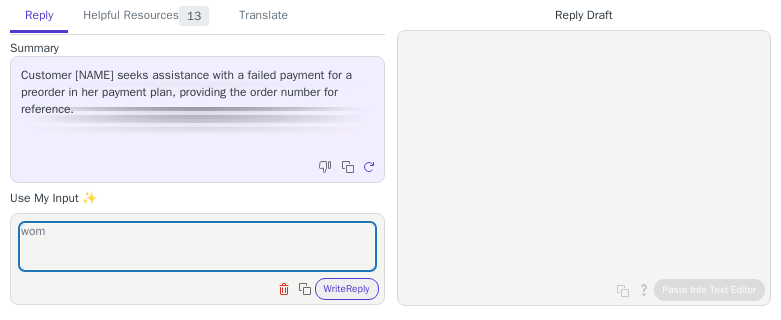 scroll, scrollTop: 0, scrollLeft: 0, axis: both 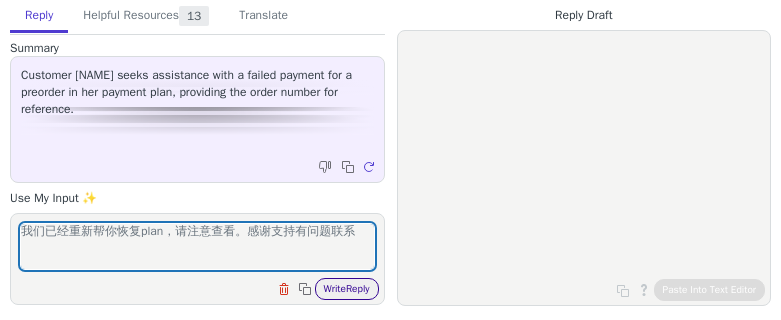 type on "我们已经重新帮你恢复plan，请注意查看。感谢支持有问题联系" 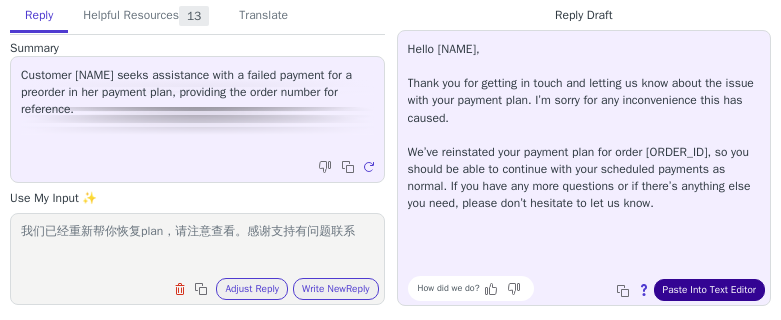 click on "Paste Into Text Editor" at bounding box center (709, 290) 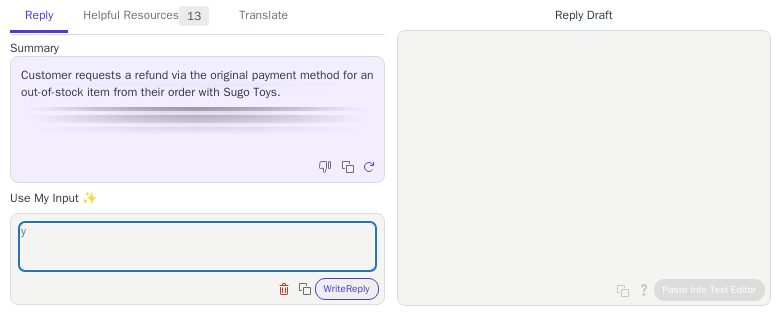 scroll, scrollTop: 0, scrollLeft: 0, axis: both 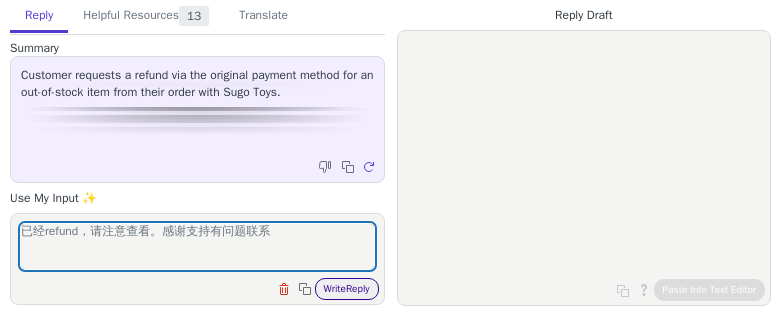 type on "已经refund，请注意查看。感谢支持有问题联系" 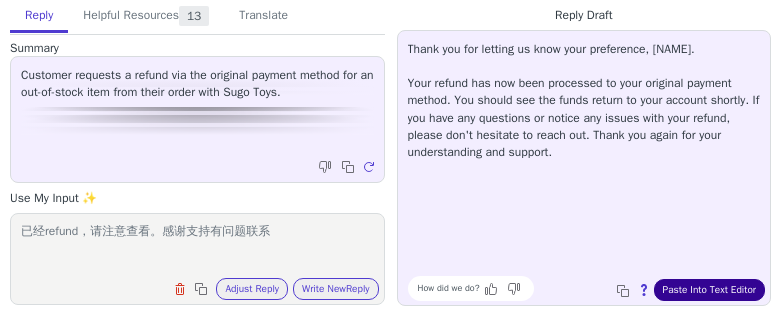 click on "Paste Into Text Editor" at bounding box center (709, 290) 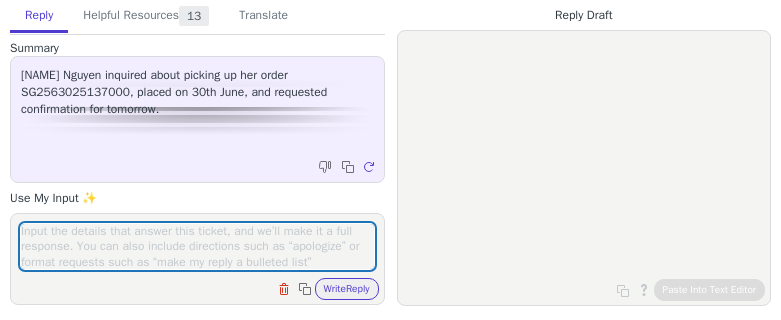 scroll, scrollTop: 0, scrollLeft: 0, axis: both 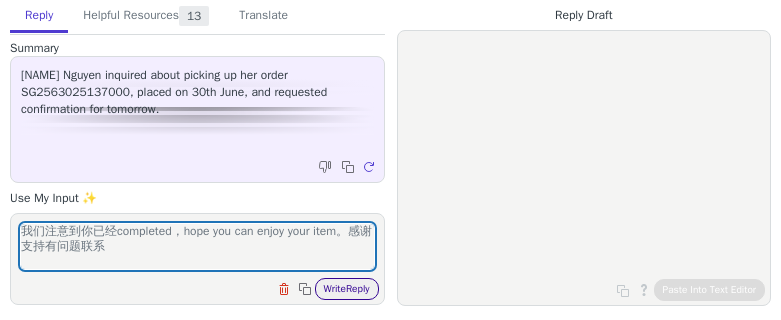click on "Write  Reply" at bounding box center (347, 289) 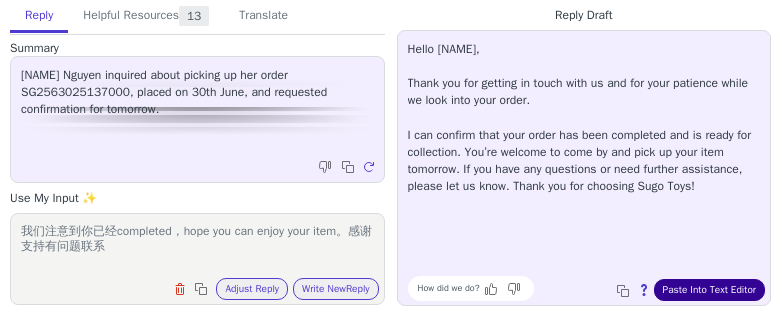 click on "Paste Into Text Editor" at bounding box center [709, 290] 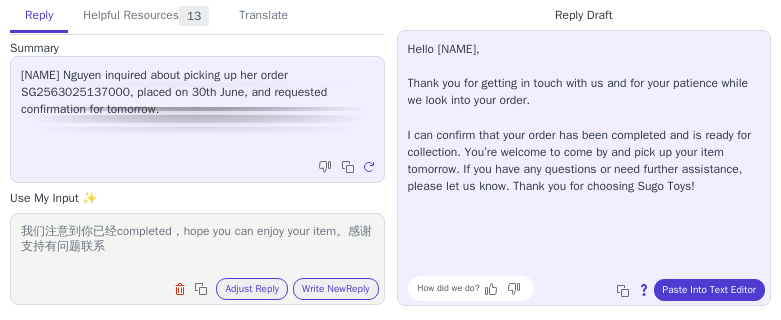 click on "我们注意到你已经completed，hope you can enjoy your item。感谢支持有问题联系" at bounding box center [197, 246] 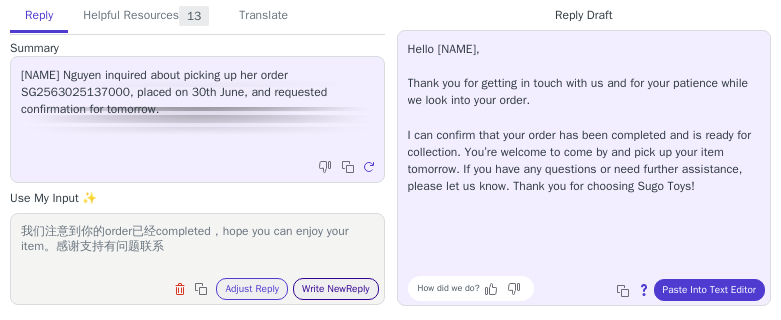 type on "我们注意到你的order已经completed，hope you can enjoy your item。感谢支持有问题联系" 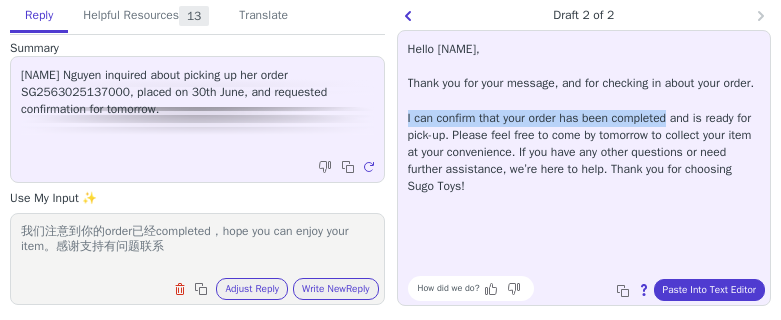 drag, startPoint x: 401, startPoint y: 131, endPoint x: 689, endPoint y: 131, distance: 288 